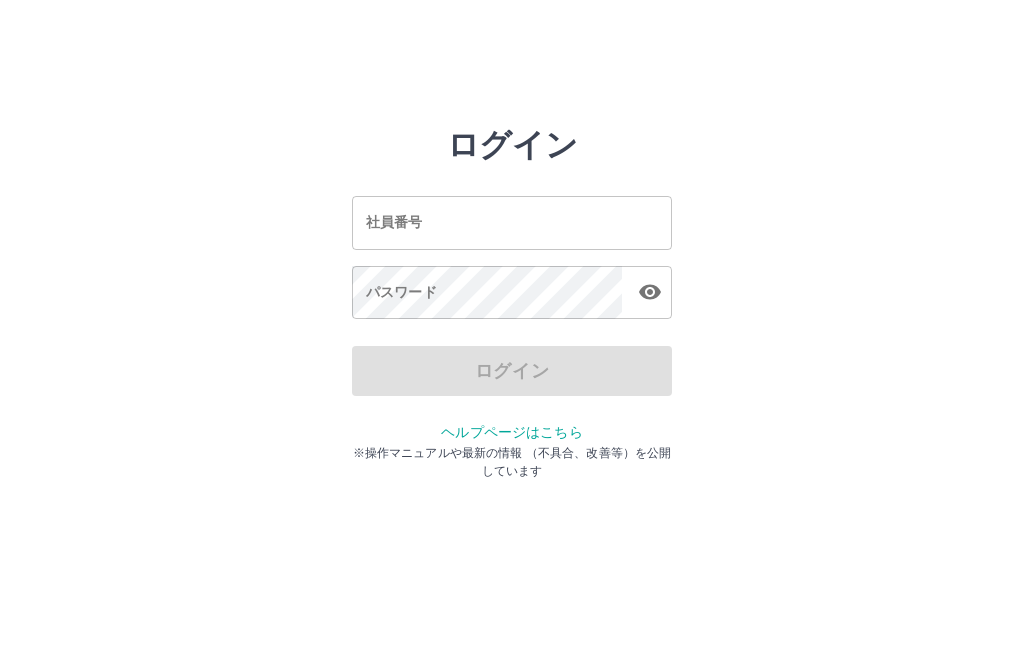 scroll, scrollTop: 0, scrollLeft: 0, axis: both 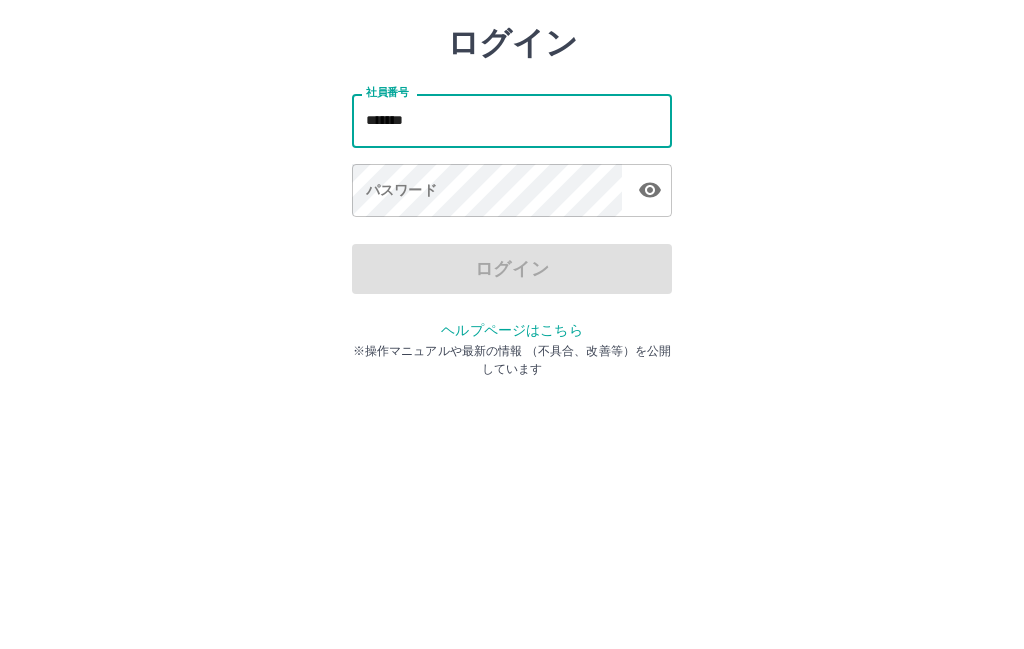 type on "*******" 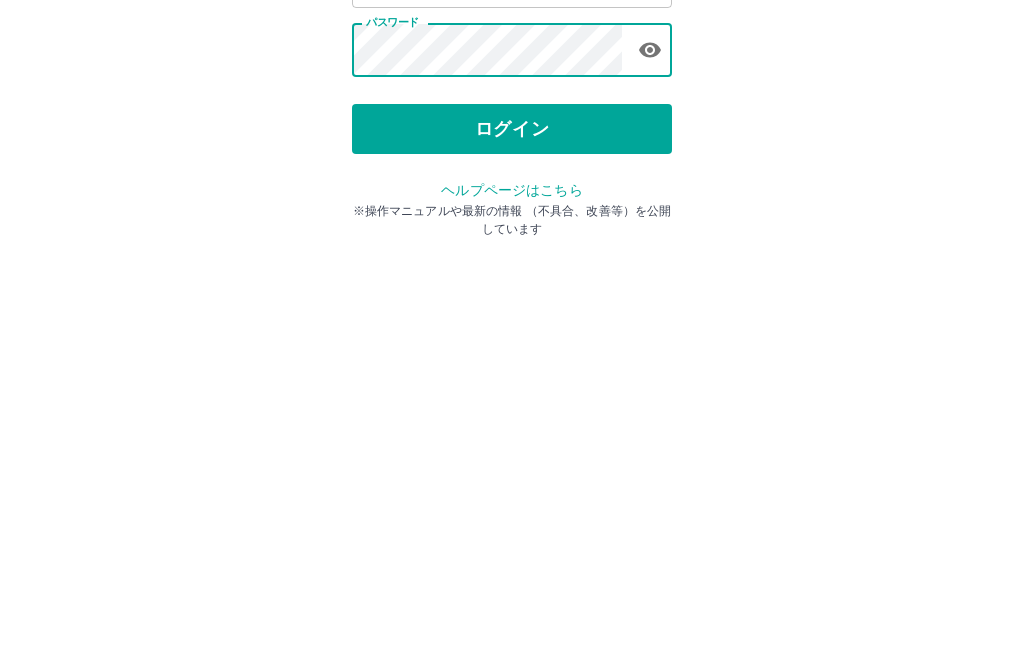 click on "ログイン" at bounding box center [512, 371] 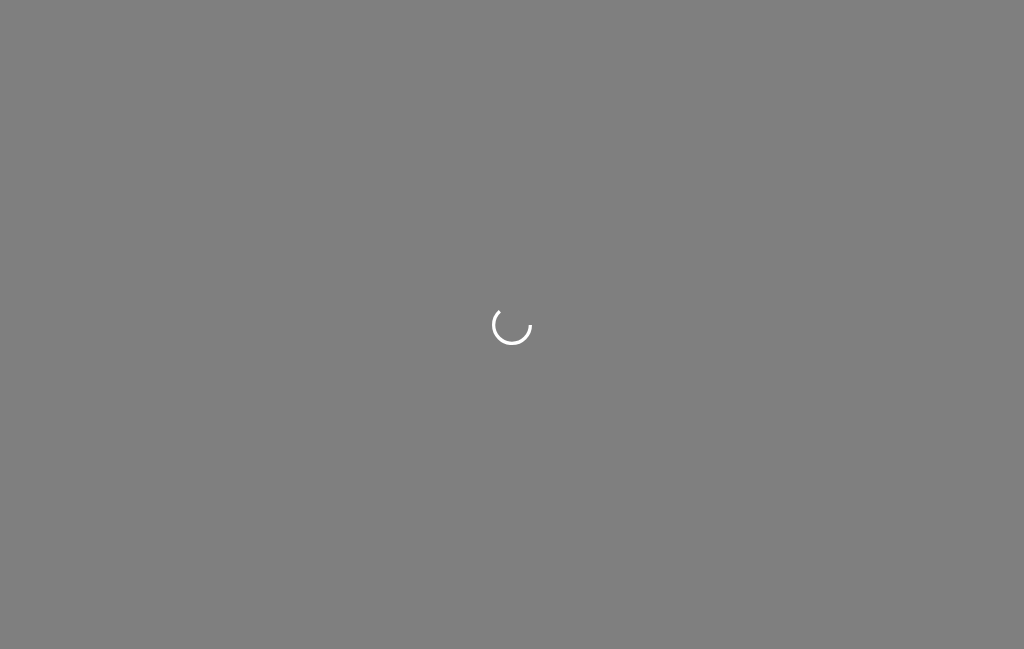 scroll, scrollTop: 0, scrollLeft: 0, axis: both 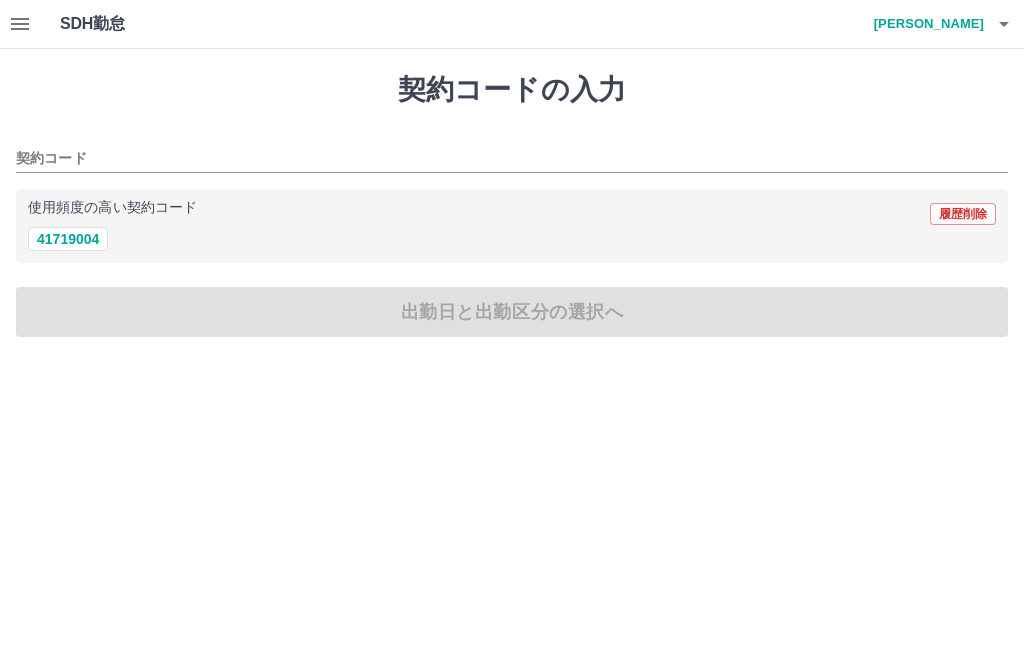 click on "41719004" at bounding box center [68, 239] 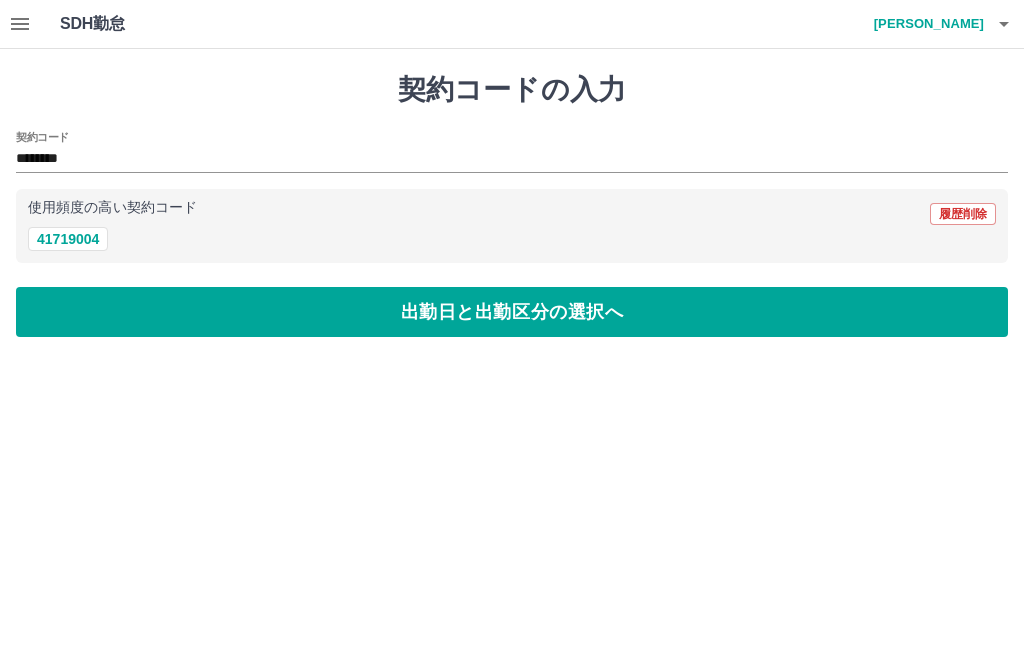 click on "出勤日と出勤区分の選択へ" at bounding box center (512, 312) 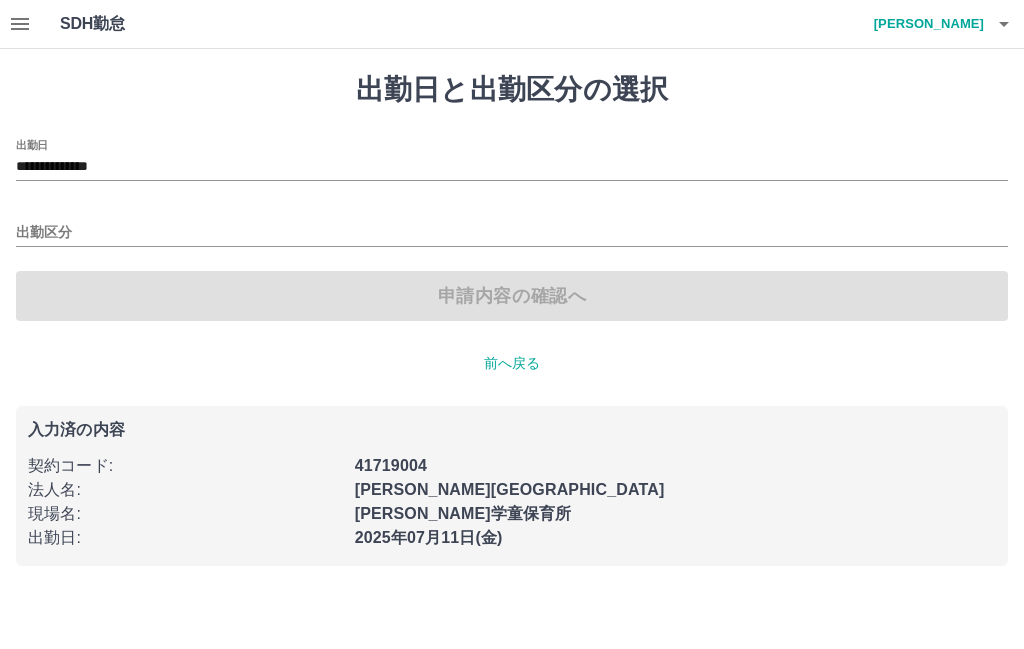 click on "出勤区分" at bounding box center [512, 233] 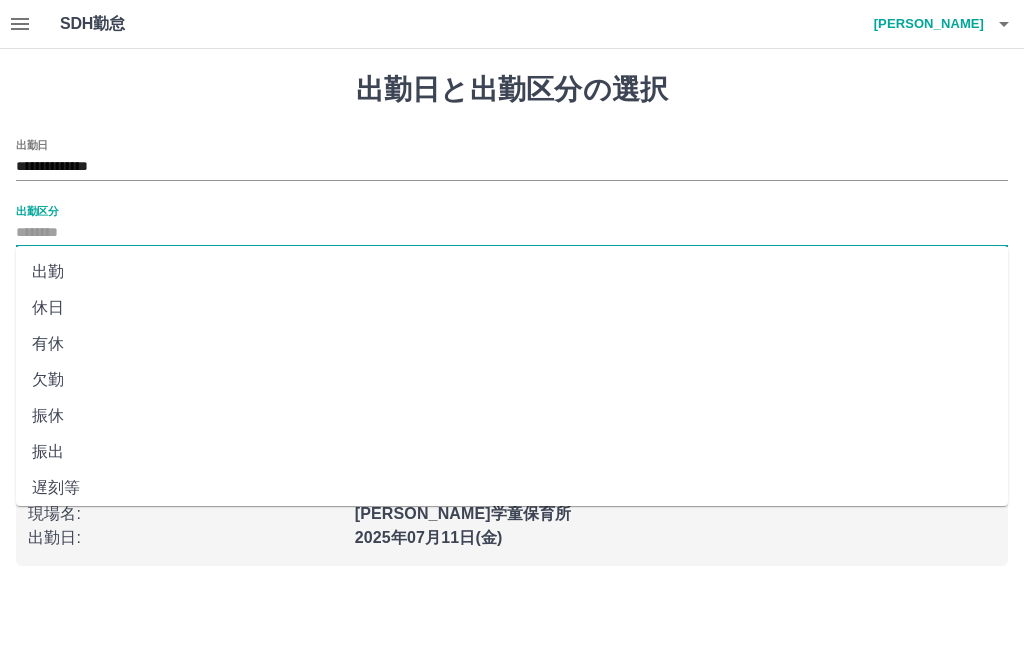 click on "出勤" at bounding box center [512, 272] 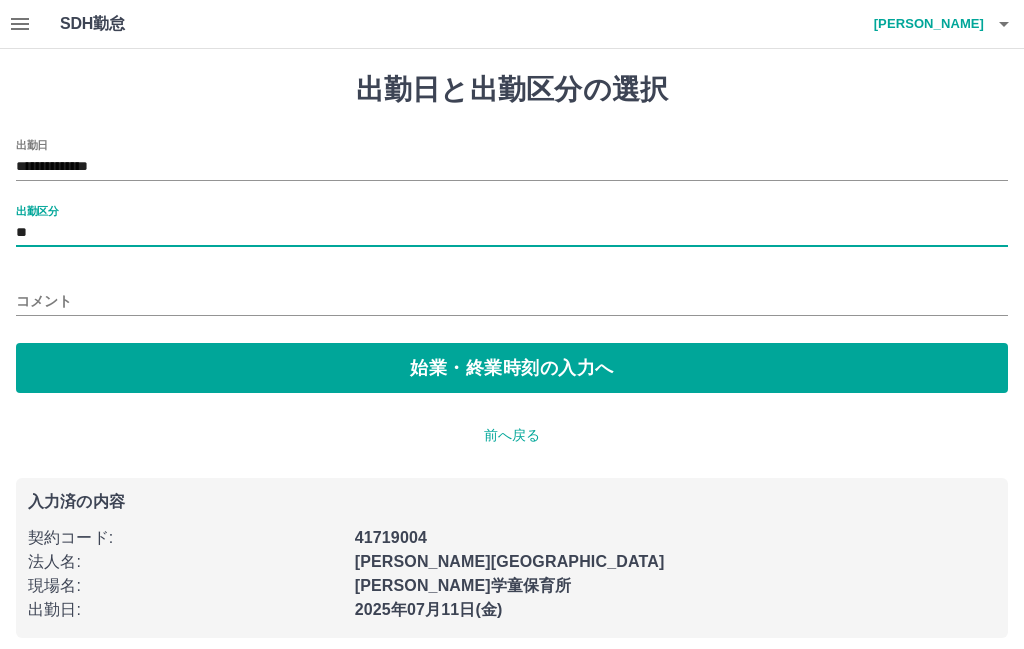 click on "始業・終業時刻の入力へ" at bounding box center (512, 368) 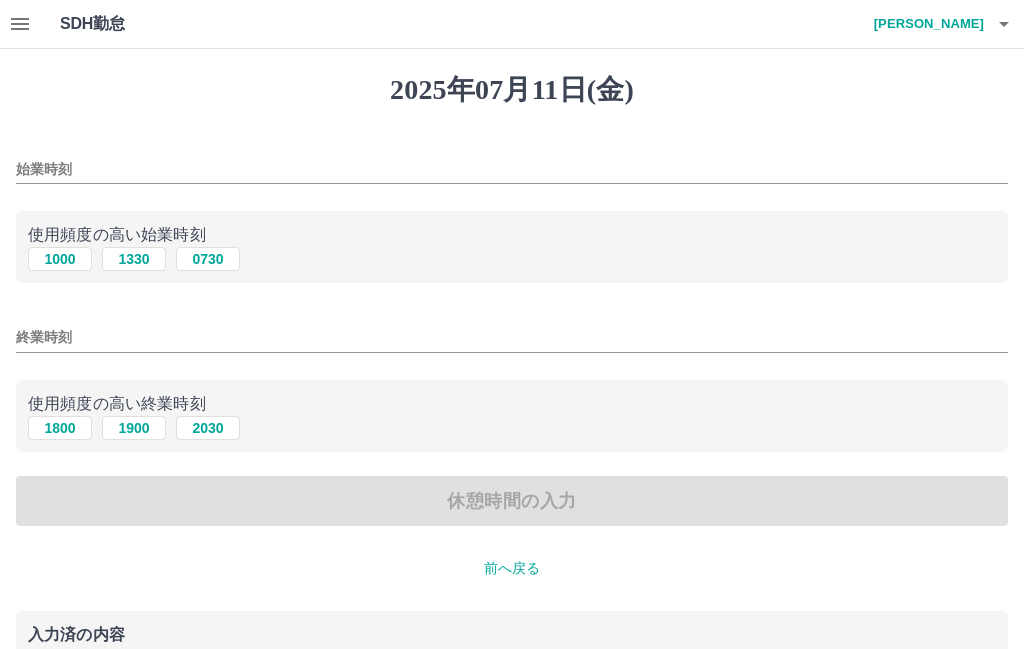 click on "1000" at bounding box center (60, 259) 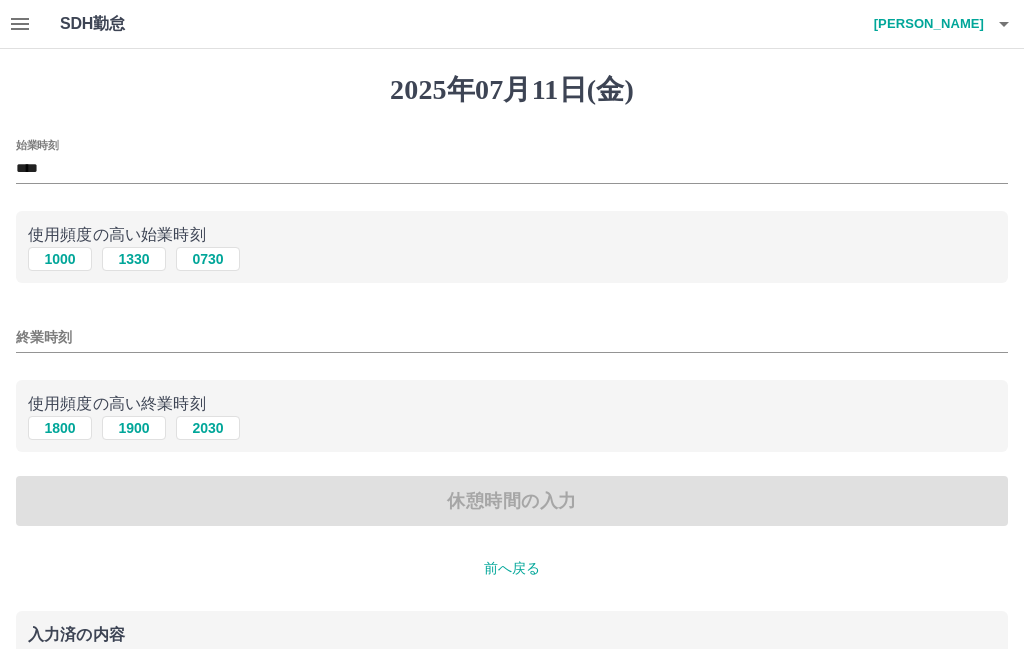 click on "1900" at bounding box center (134, 428) 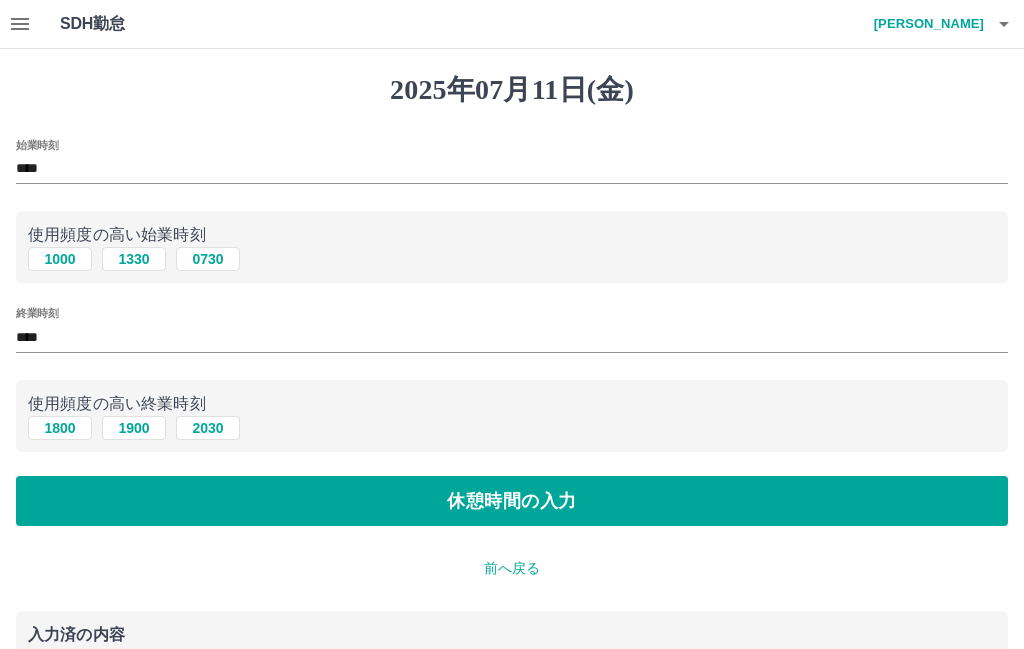 click on "休憩時間の入力" at bounding box center (512, 501) 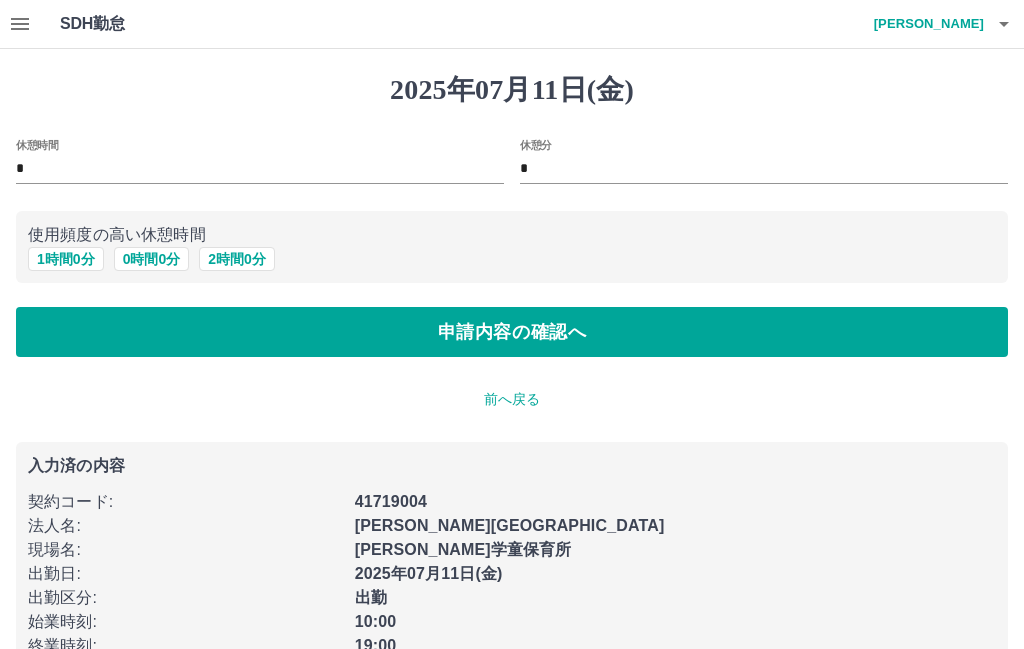 click on "1 時間 0 分" at bounding box center [66, 259] 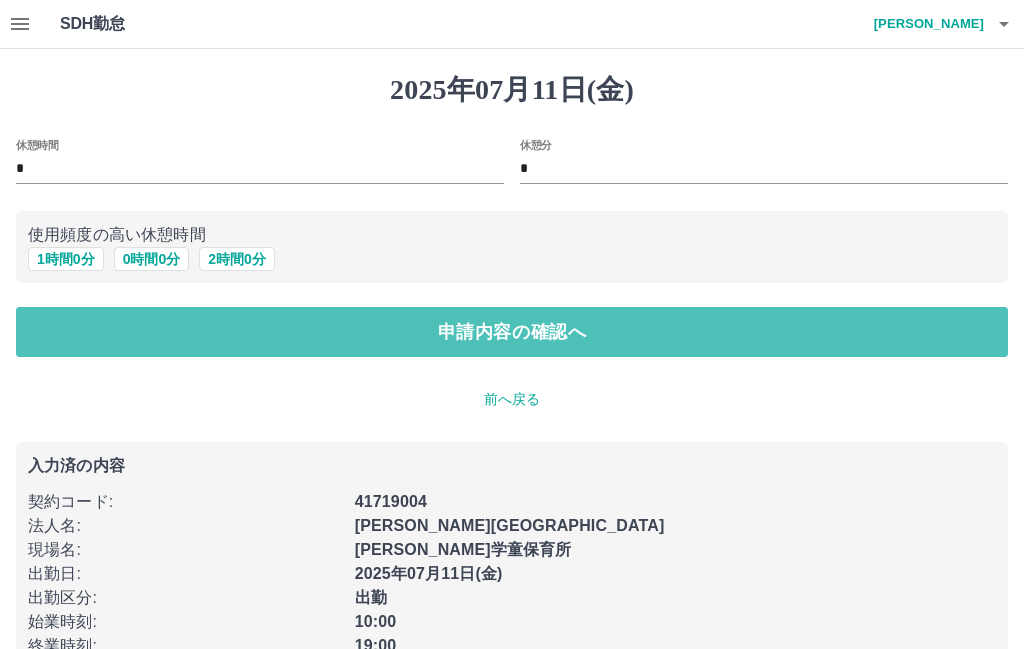 click on "申請内容の確認へ" at bounding box center [512, 332] 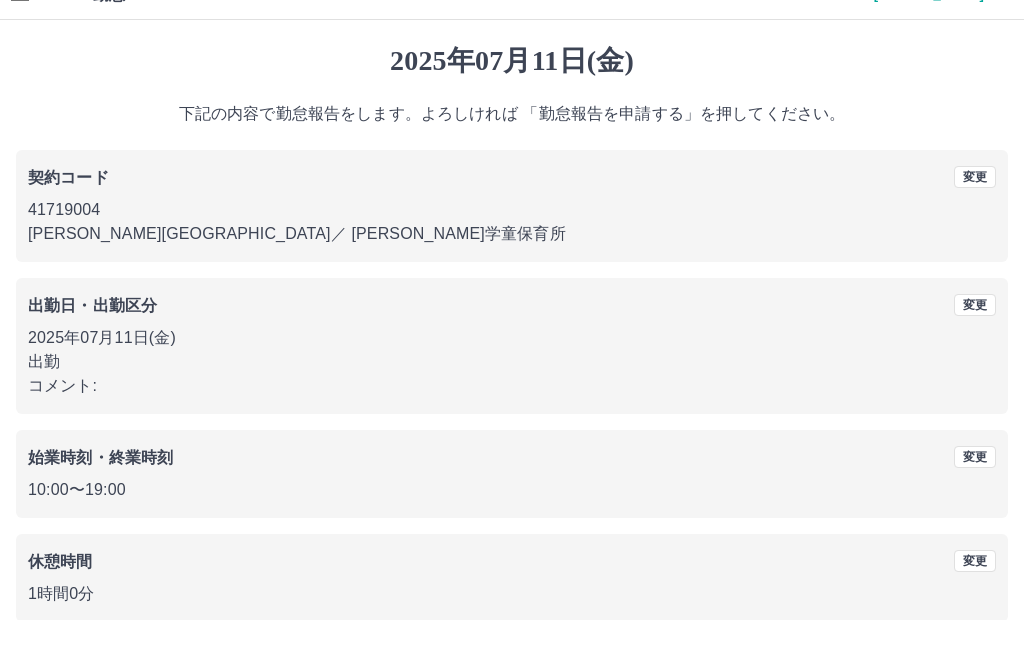 scroll, scrollTop: 25, scrollLeft: 0, axis: vertical 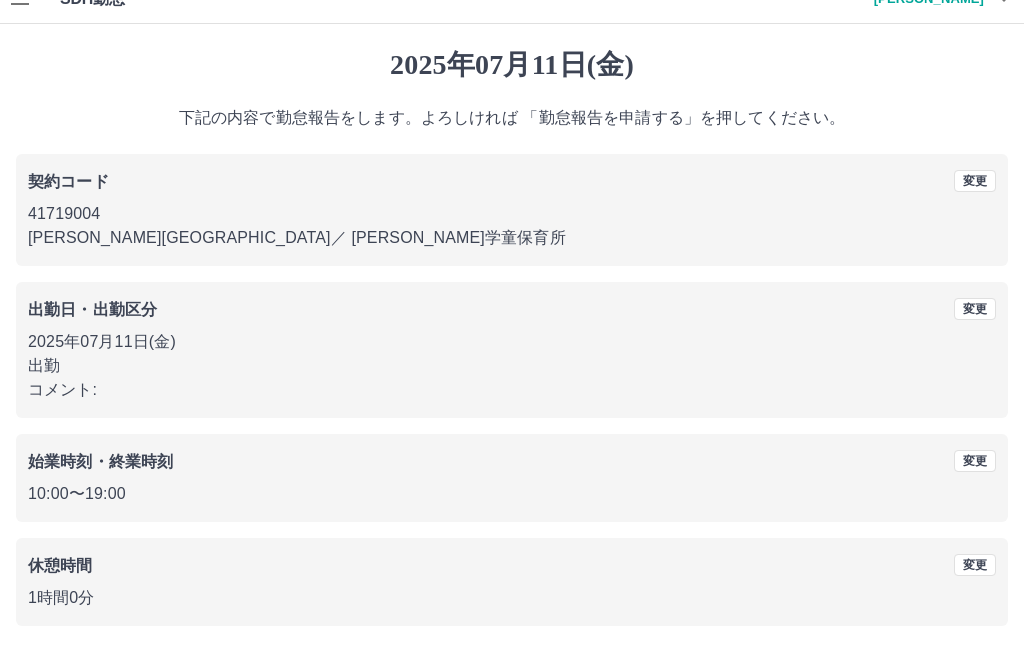 click on "勤怠報告を申請する" at bounding box center (512, 675) 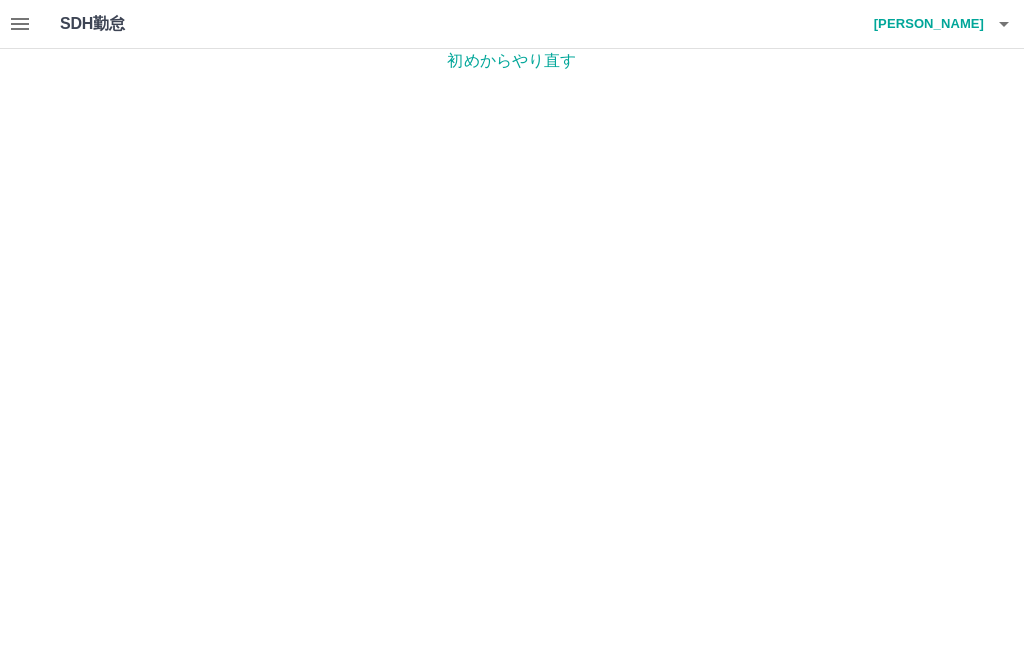 scroll, scrollTop: 0, scrollLeft: 0, axis: both 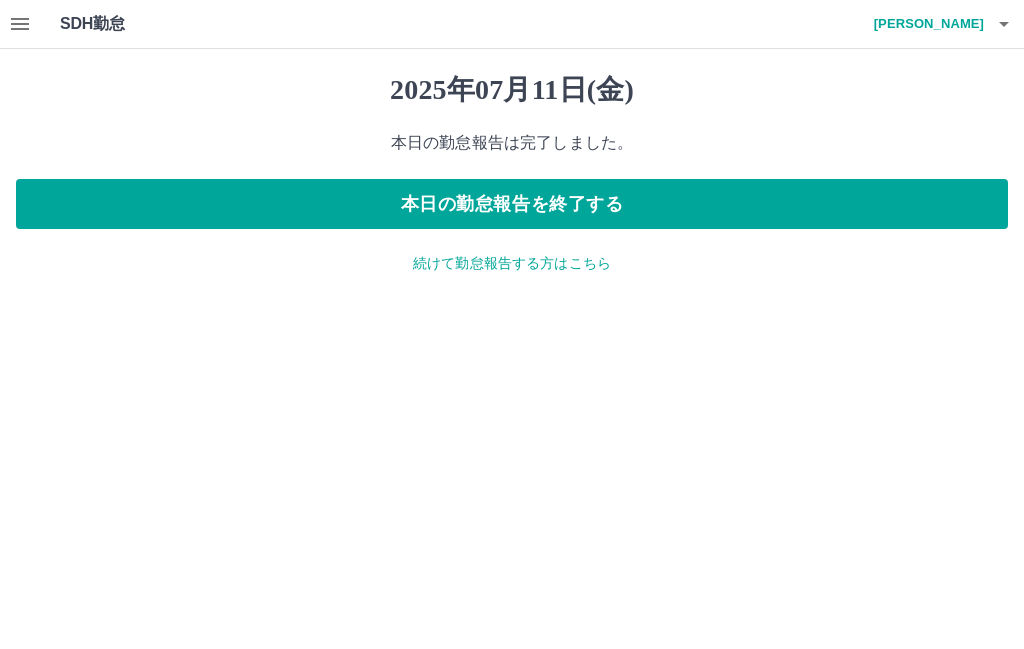 click 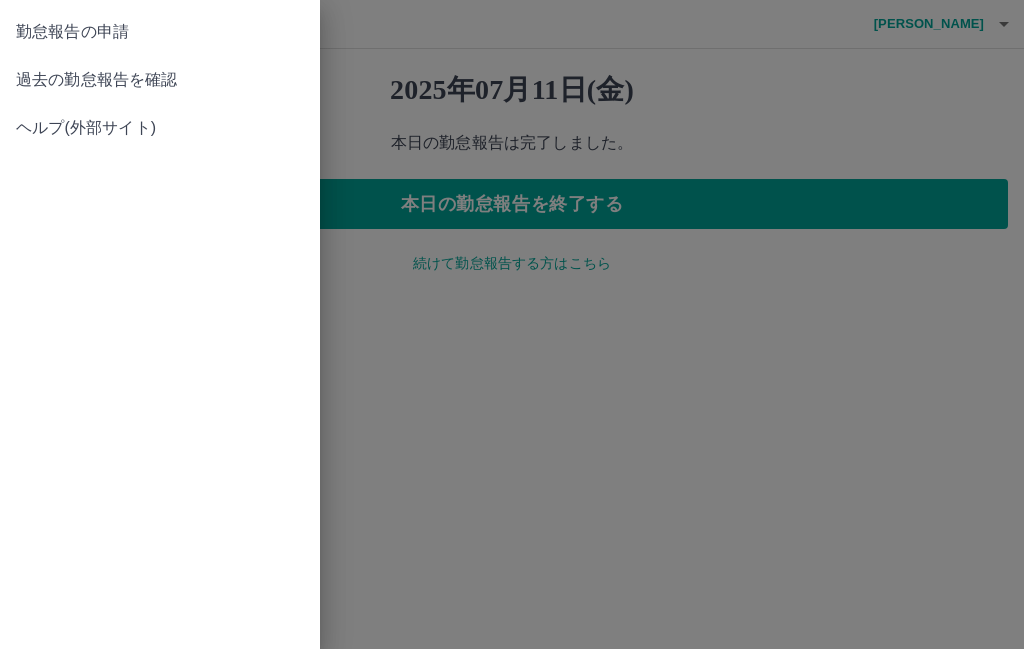 click on "過去の勤怠報告を確認" at bounding box center [160, 80] 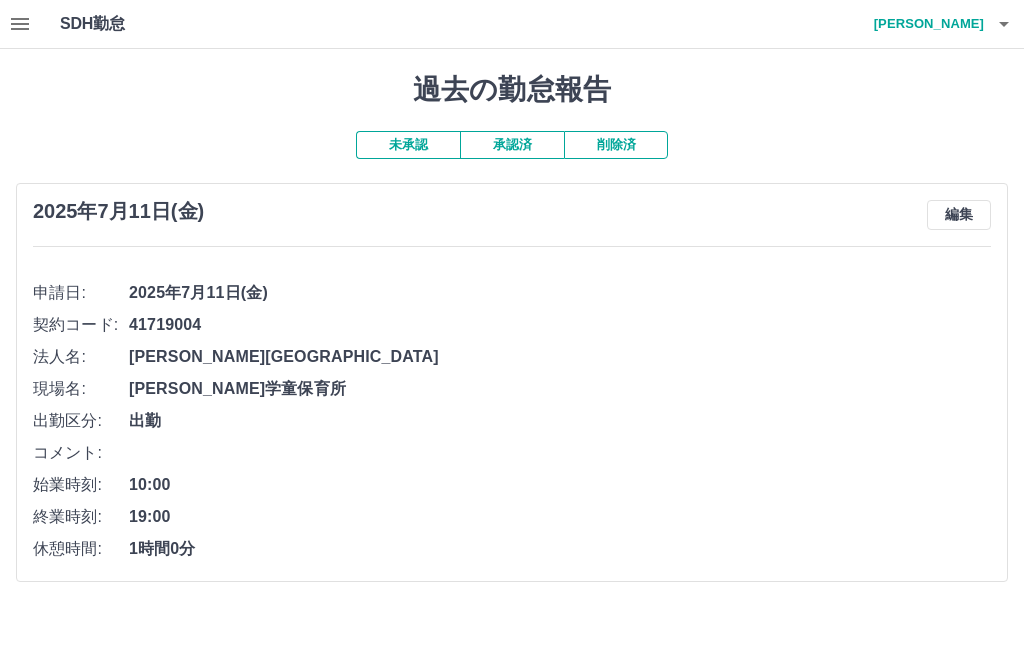 click on "編集" at bounding box center [959, 215] 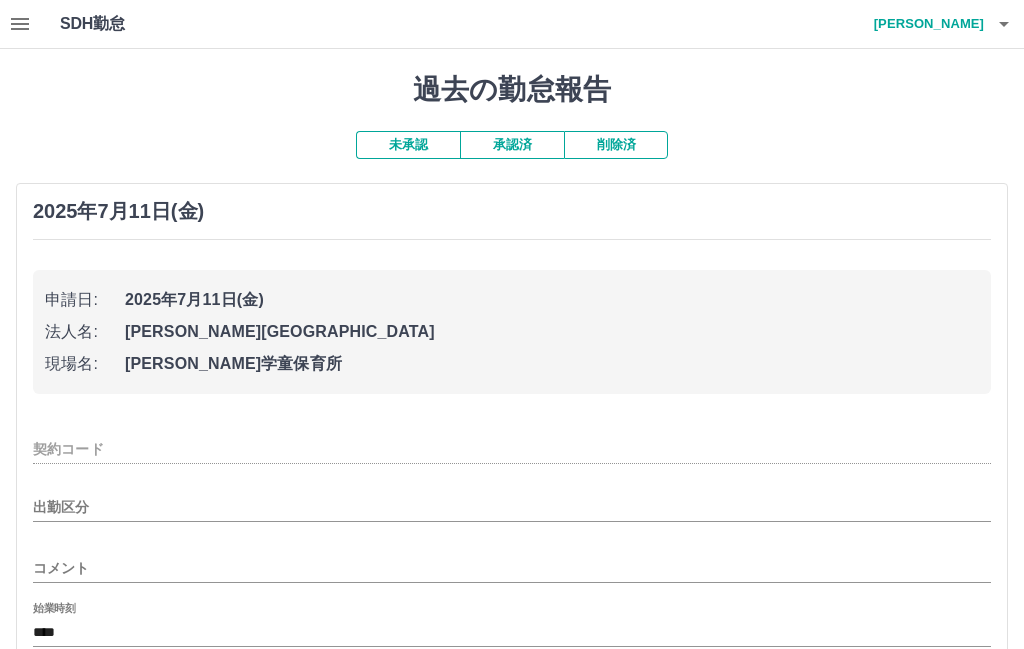type on "********" 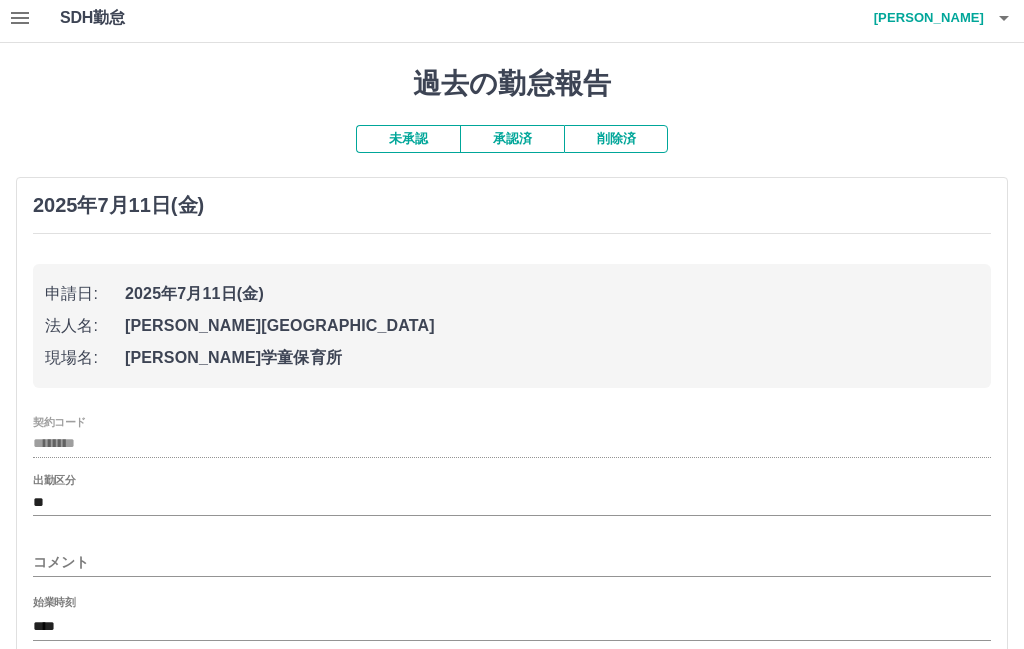 scroll, scrollTop: 23, scrollLeft: 0, axis: vertical 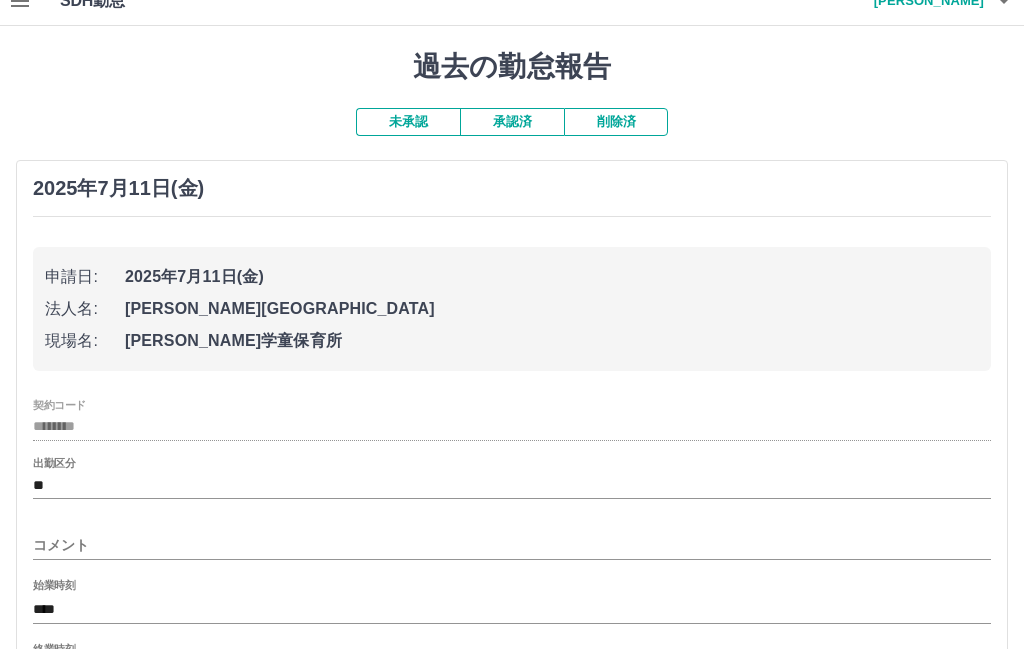 click on "****" at bounding box center (512, 673) 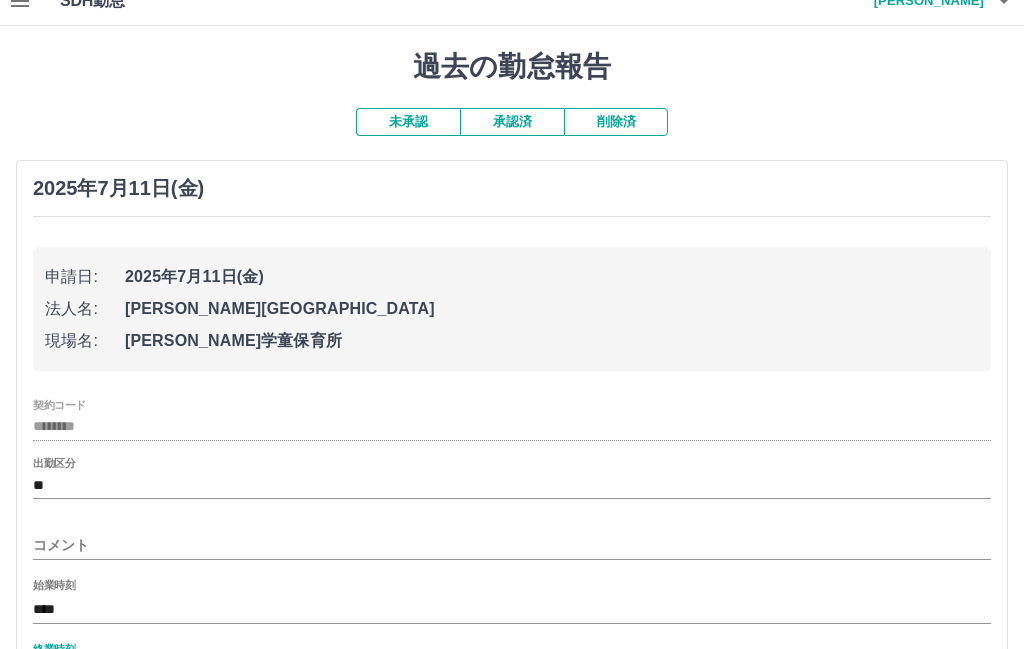 scroll, scrollTop: 48, scrollLeft: 0, axis: vertical 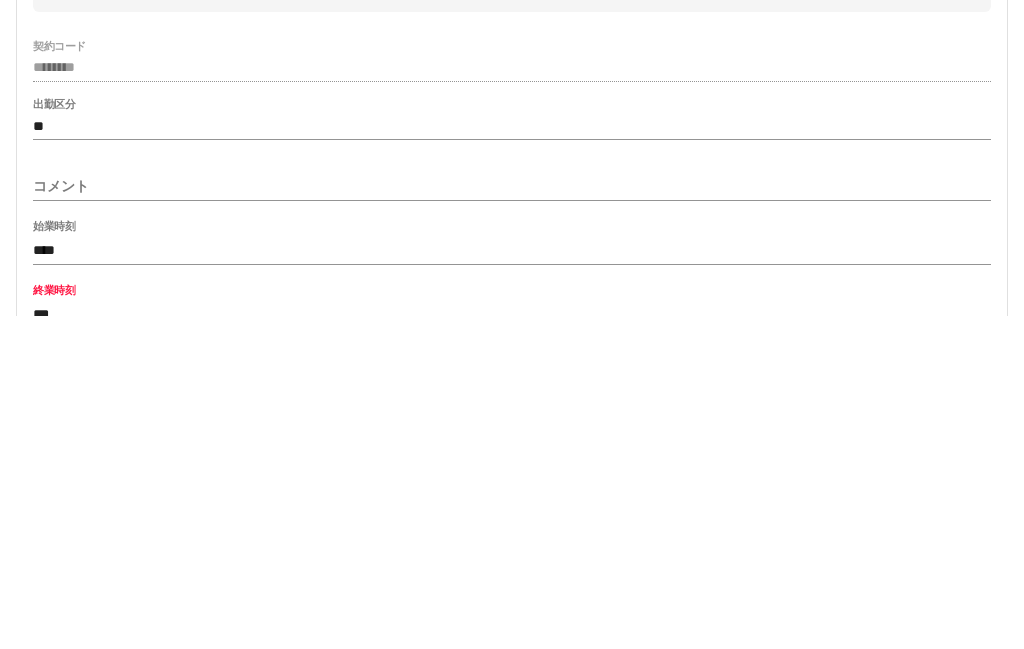 type on "****" 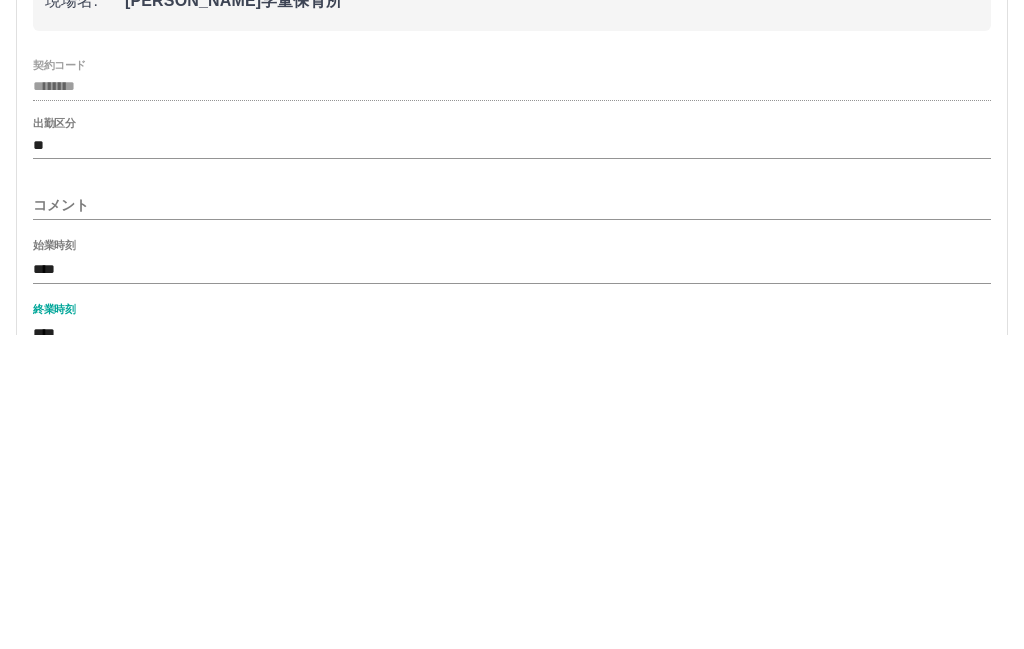 scroll, scrollTop: 97, scrollLeft: 0, axis: vertical 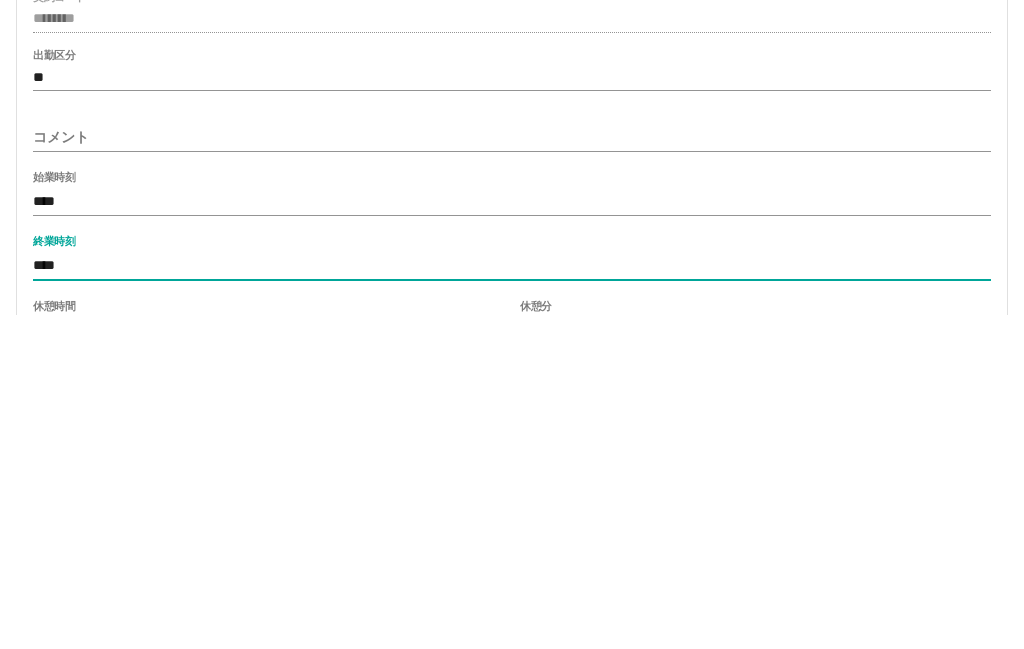 click on "内容の変更を保存する" at bounding box center [512, 723] 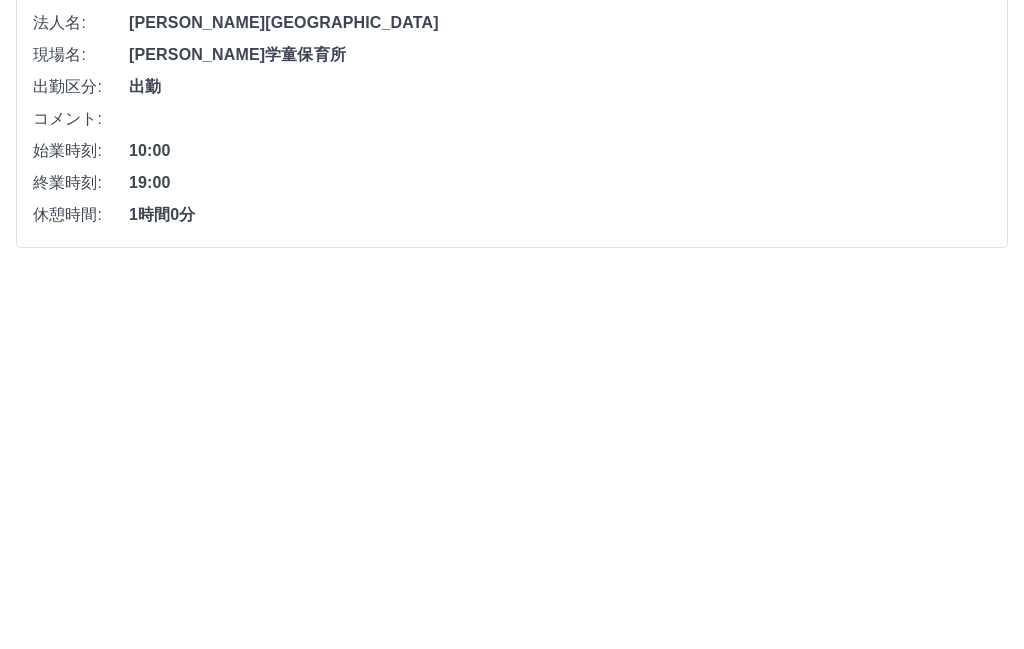 scroll, scrollTop: 0, scrollLeft: 0, axis: both 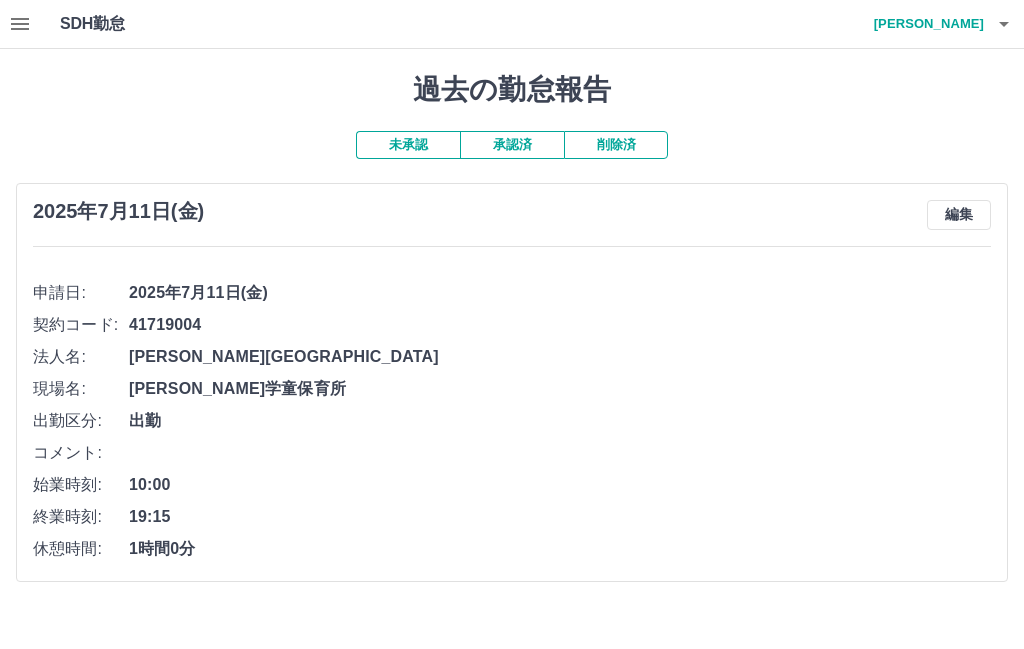 click at bounding box center (1004, 24) 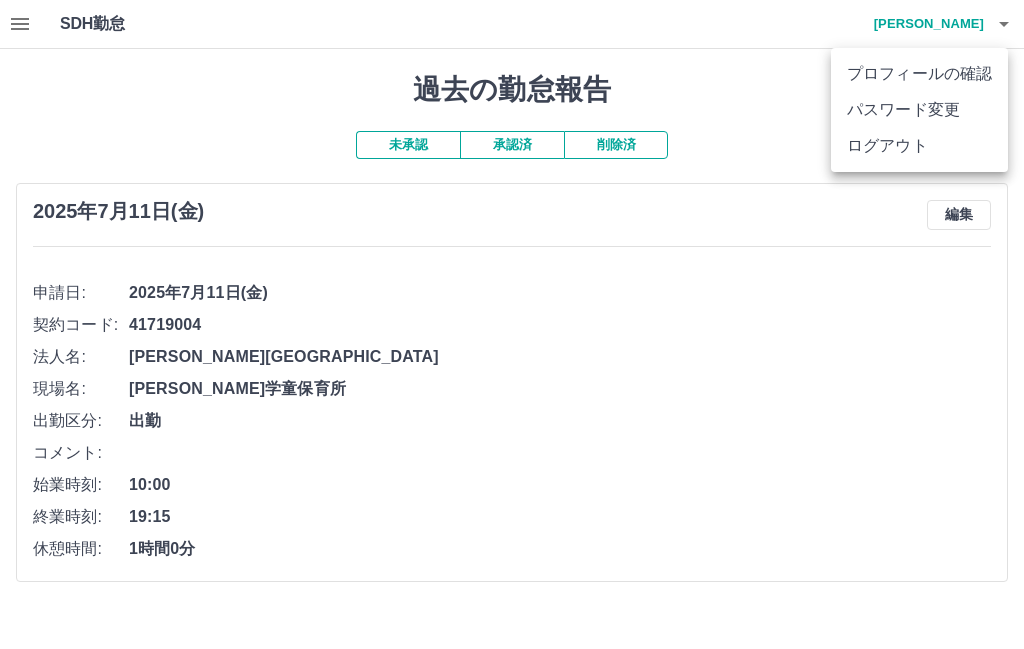 click on "ログアウト" at bounding box center (919, 146) 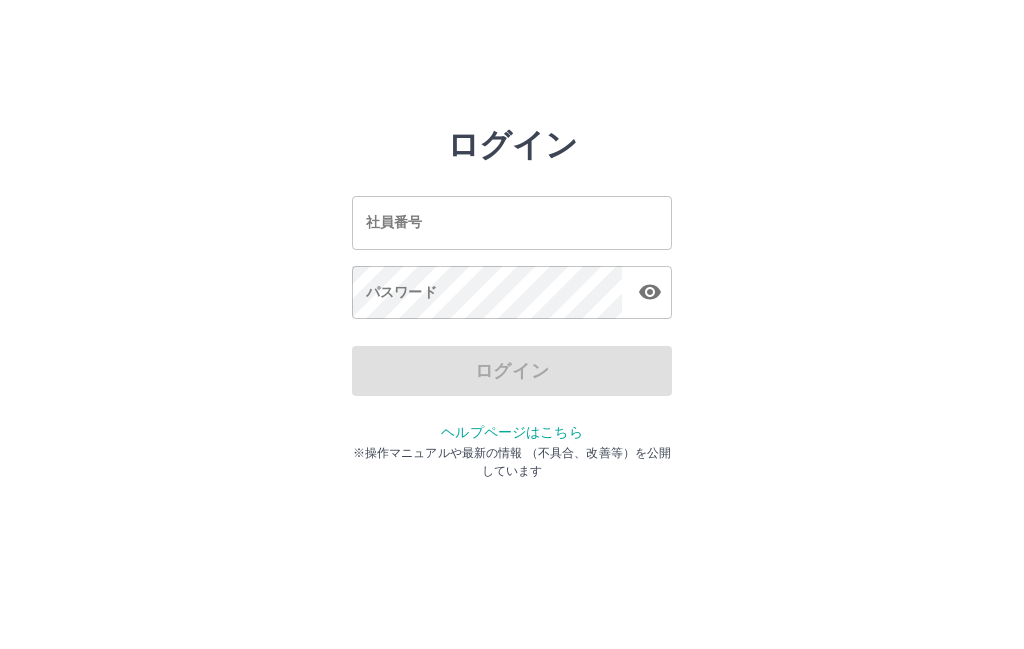 scroll, scrollTop: 0, scrollLeft: 0, axis: both 